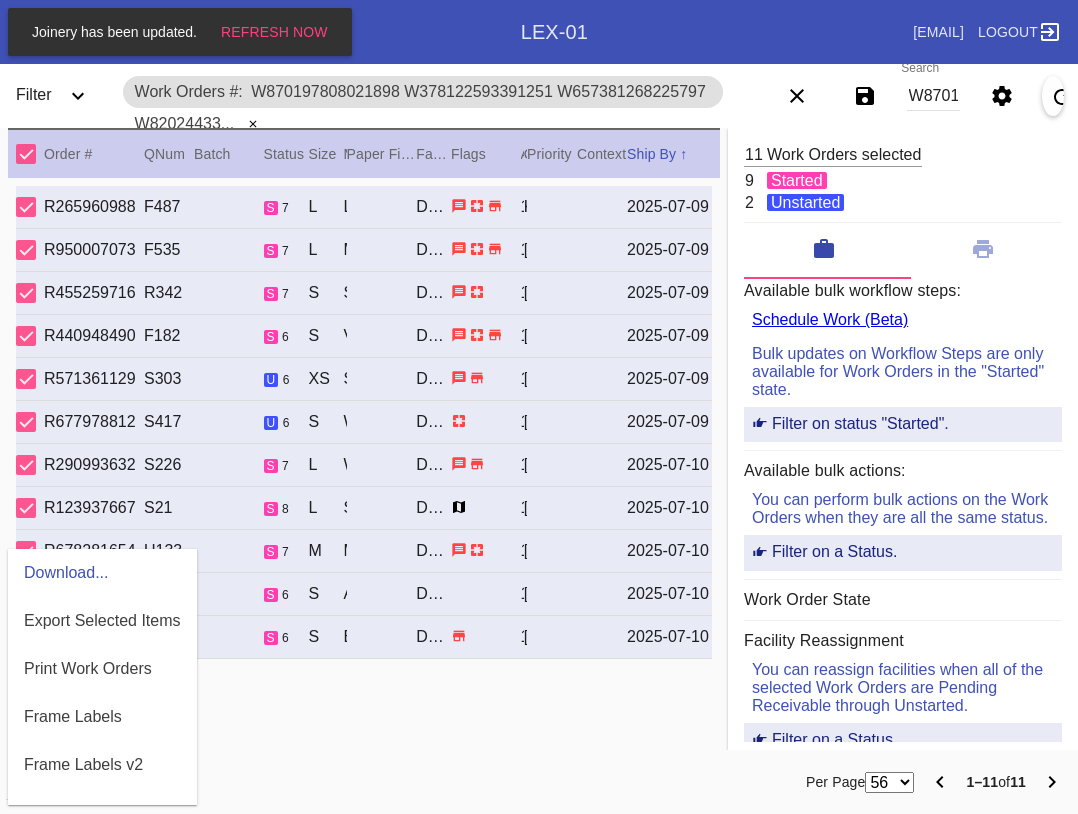 scroll, scrollTop: 0, scrollLeft: 0, axis: both 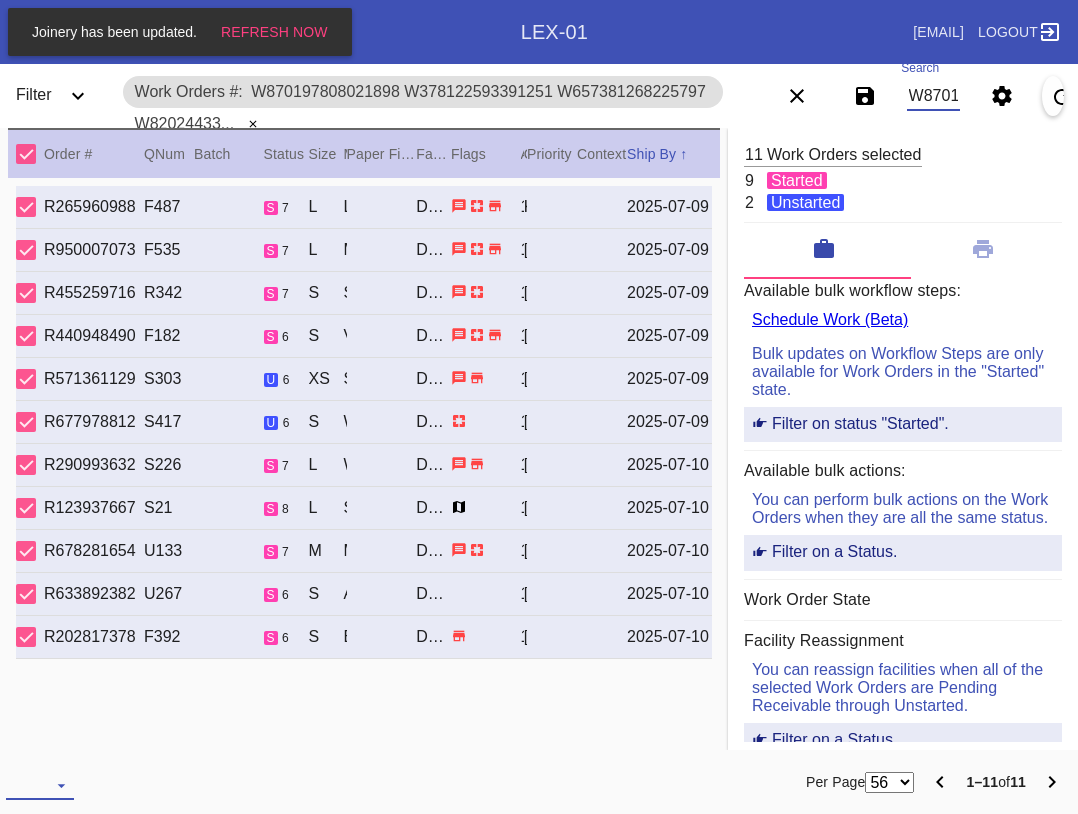 click on "W870197808021898 W378122593391251 W657381268225797 W820244331261249 W875690790836198 W788568949456648 W763558962261993 W370509790813053 W780109326665234 W696006984704639 W156291203113043" at bounding box center (933, 96) 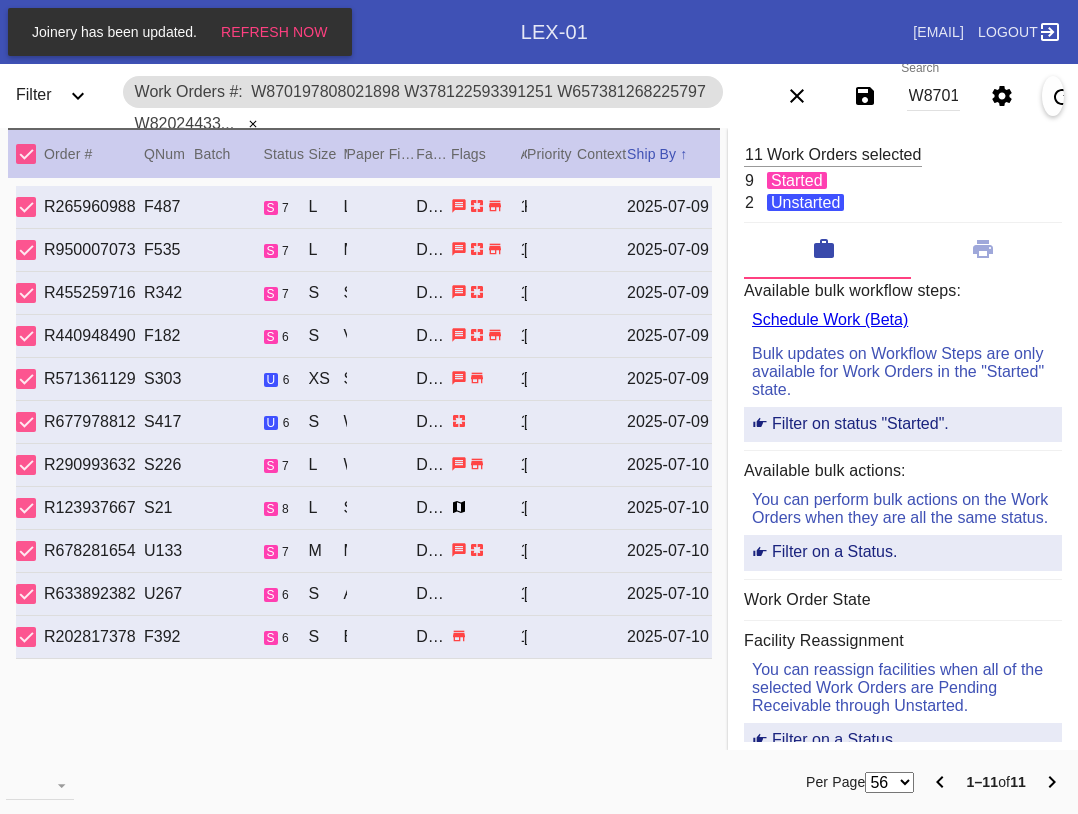click on "W870197808021898 W378122593391251 W657381268225797 W820244331261249 W875690790836198 W788568949456648 W763558962261993 W370509790813053 W780109326665234 W696006984704639 W156291203113043" at bounding box center [933, 96] 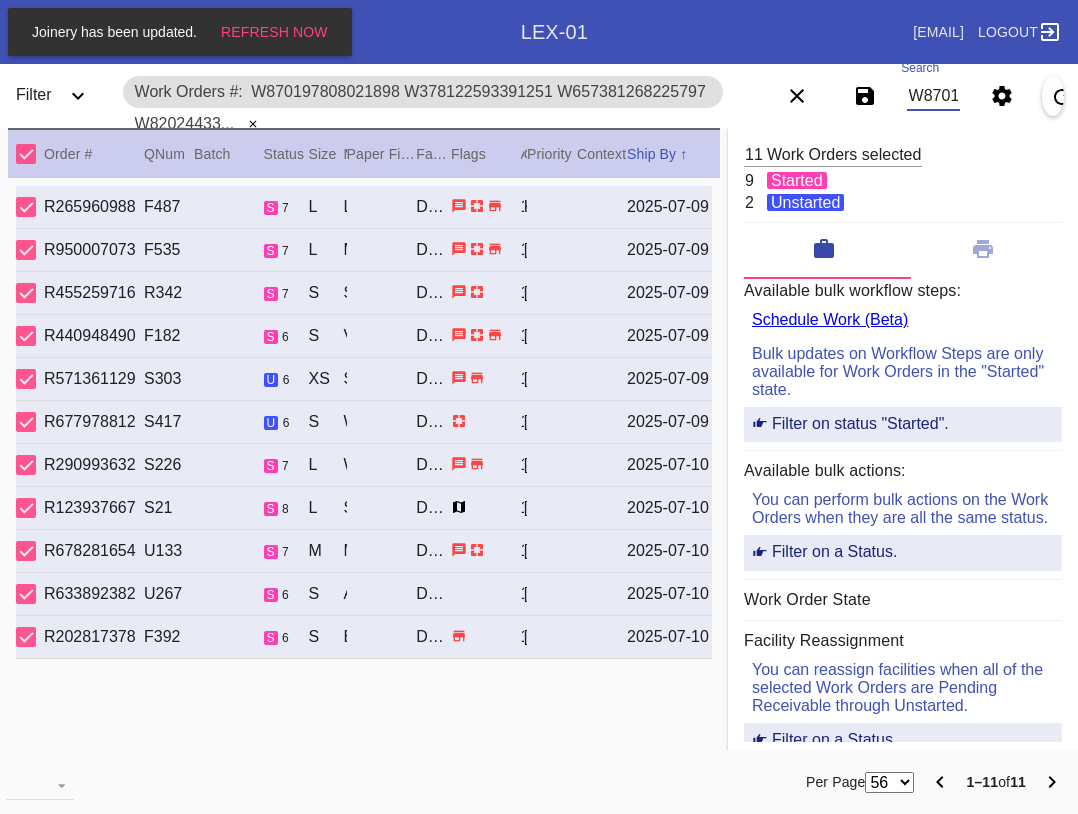 click on "W870197808021898 W378122593391251 W657381268225797 W820244331261249 W875690790836198 W788568949456648 W763558962261993 W370509790813053 W780109326665234 W696006984704639 W156291203113043" at bounding box center [933, 96] 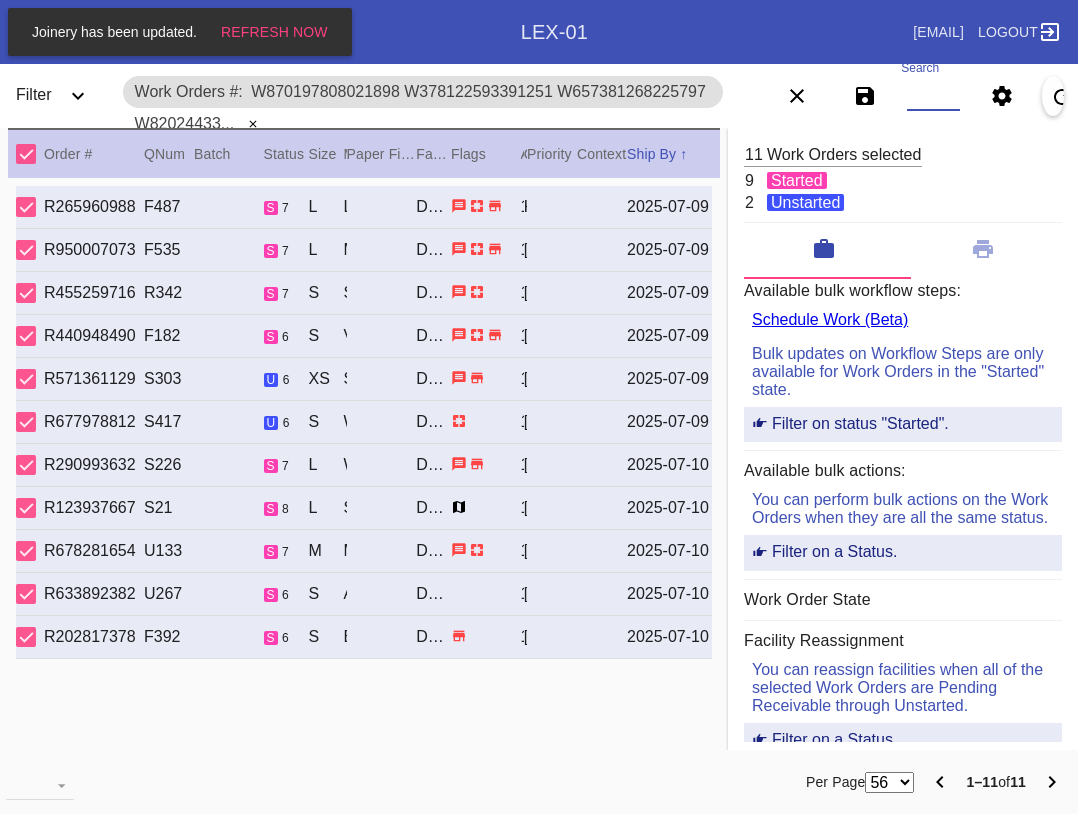 paste on "W456840153887187 W964990669811838 W436699155749635 W714544657410536 W870197808021898" 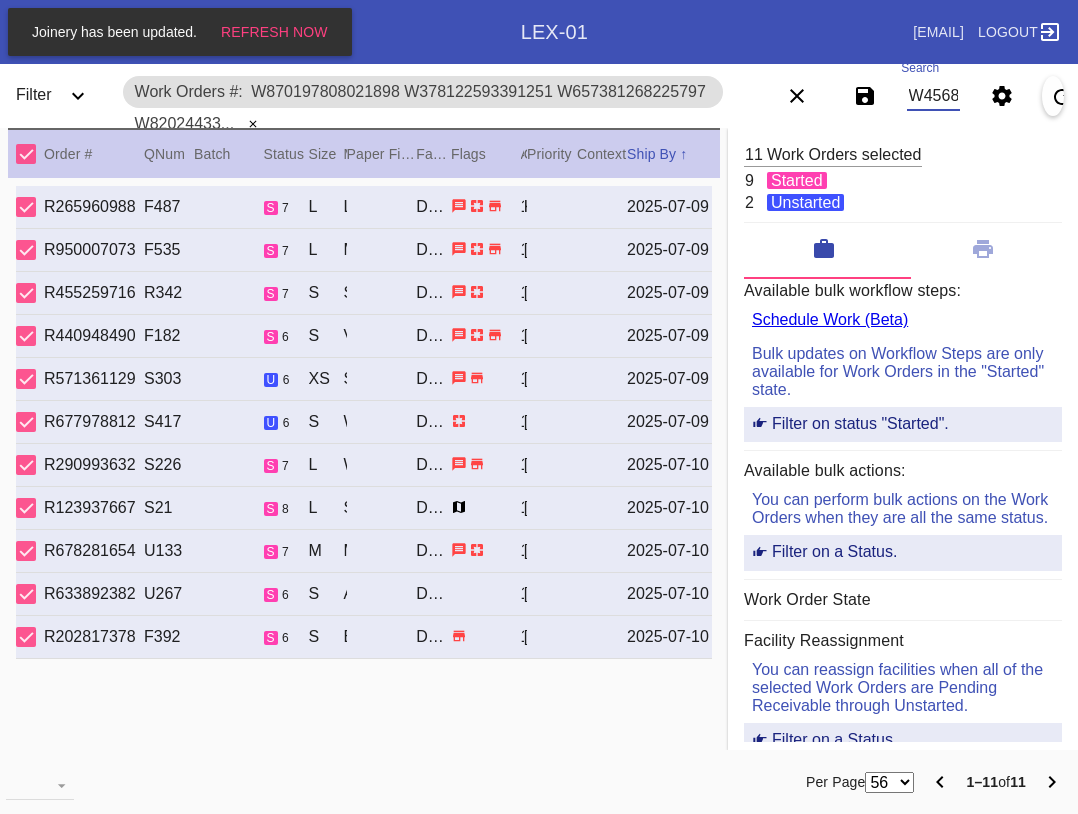 scroll, scrollTop: 0, scrollLeft: 710, axis: horizontal 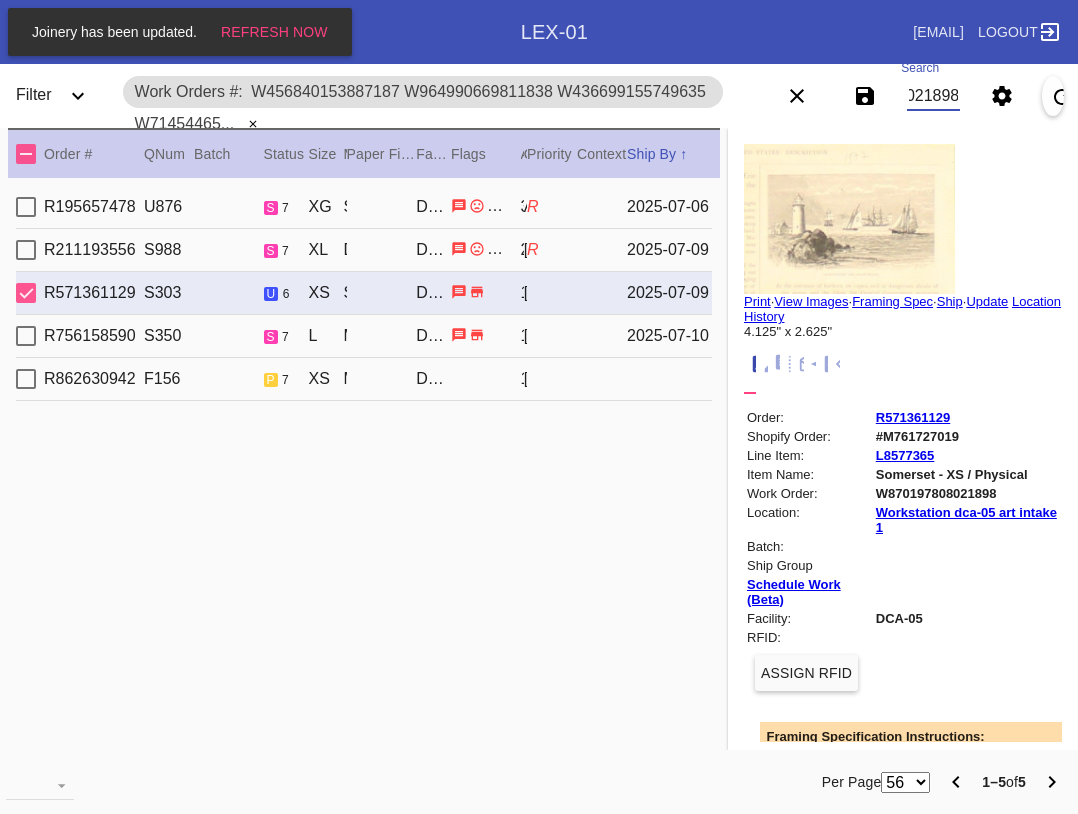 click at bounding box center (26, 154) 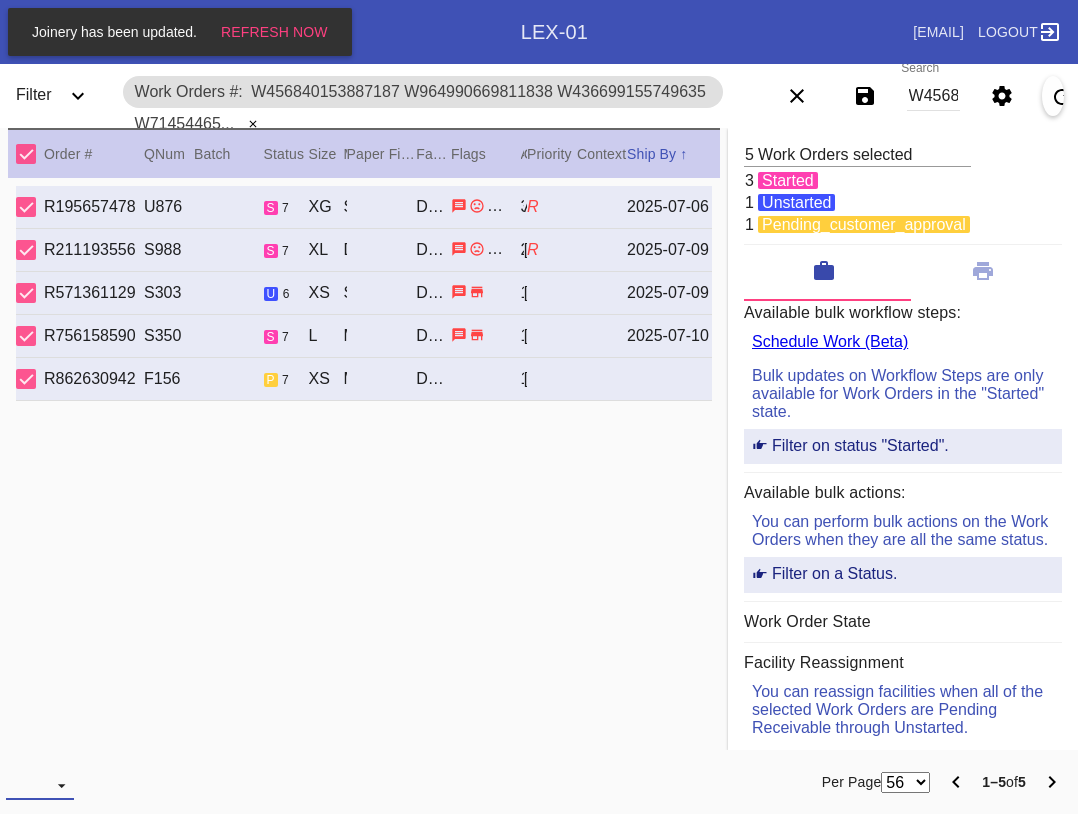 click at bounding box center (40, 785) 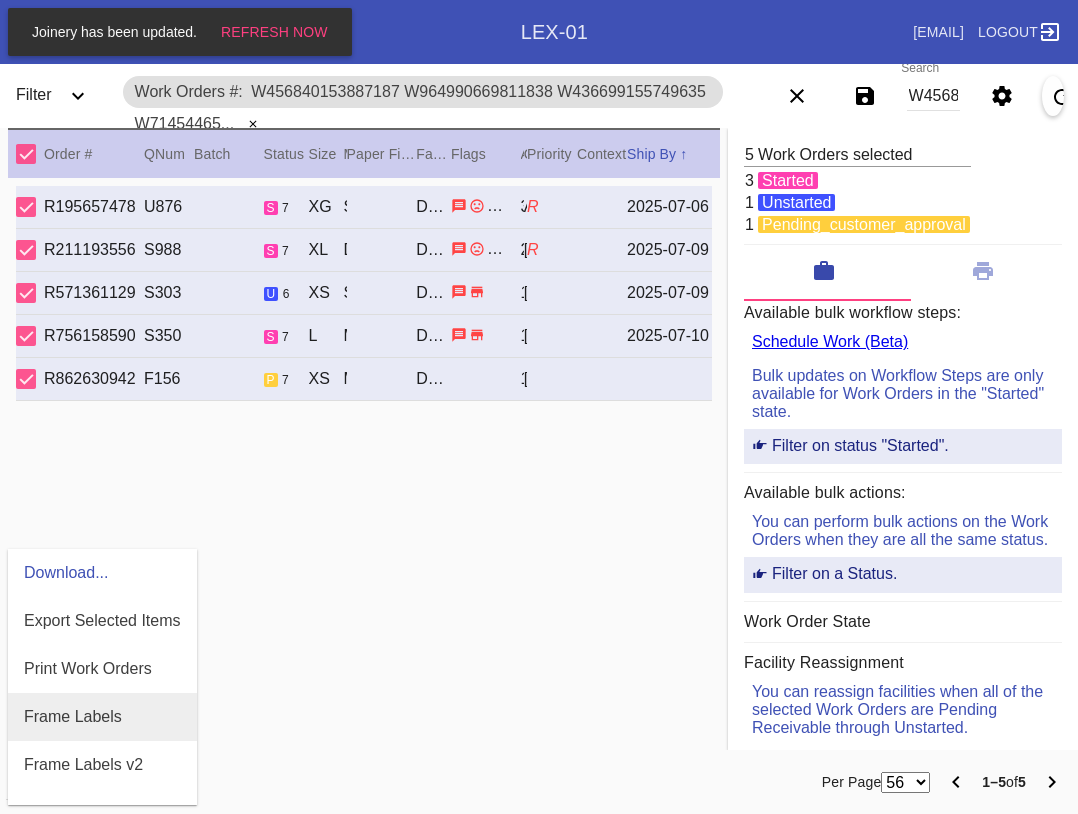 scroll, scrollTop: 100, scrollLeft: 0, axis: vertical 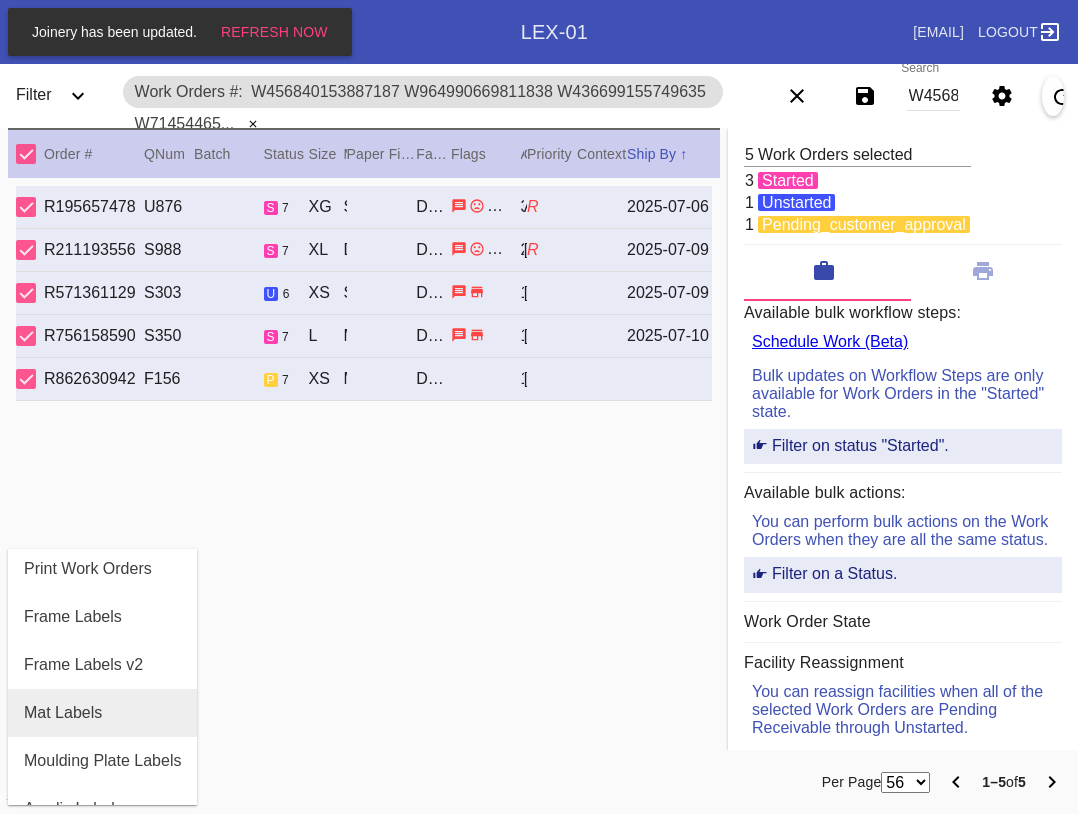 click on "Mat Labels" at bounding box center (63, 713) 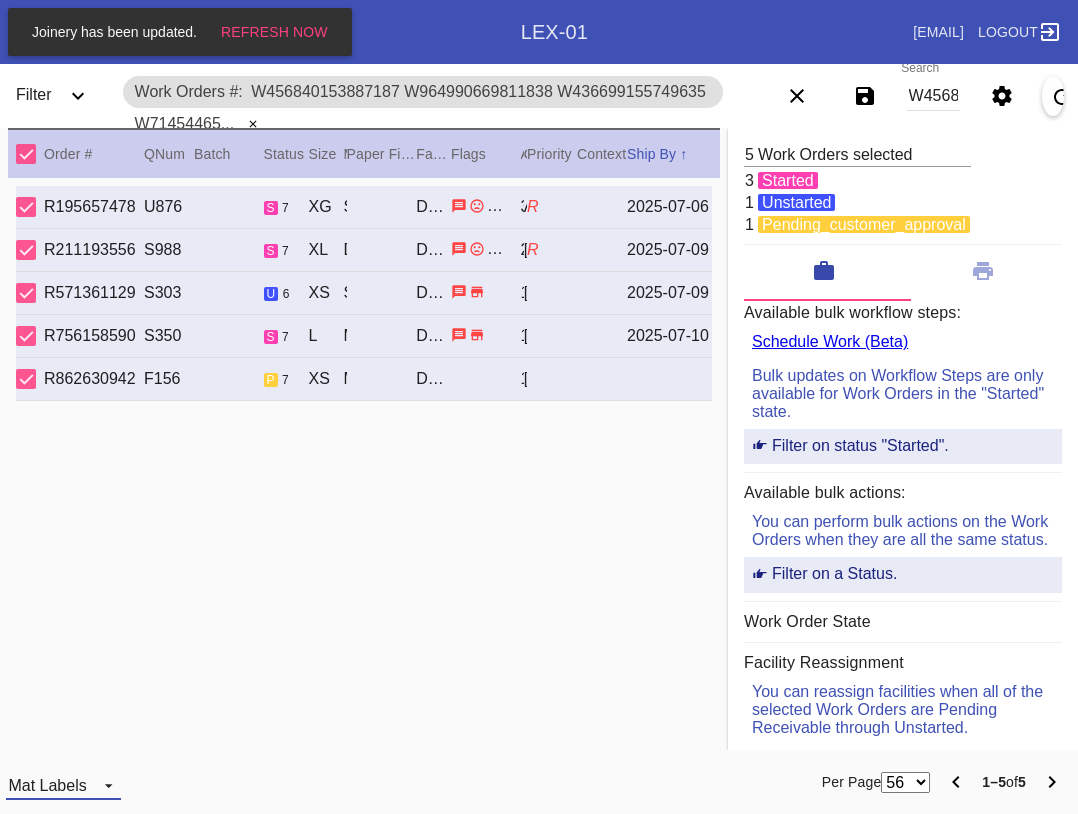 click on "Mat Labels" at bounding box center (47, 785) 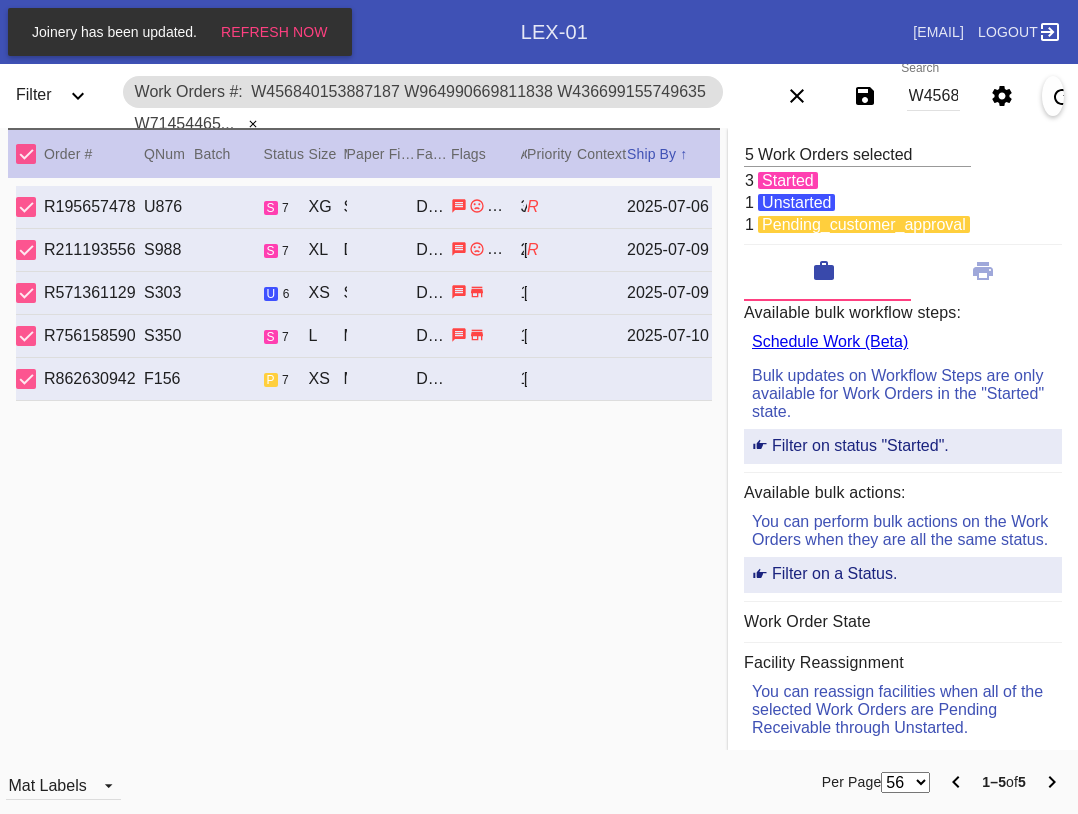 scroll, scrollTop: 32, scrollLeft: 0, axis: vertical 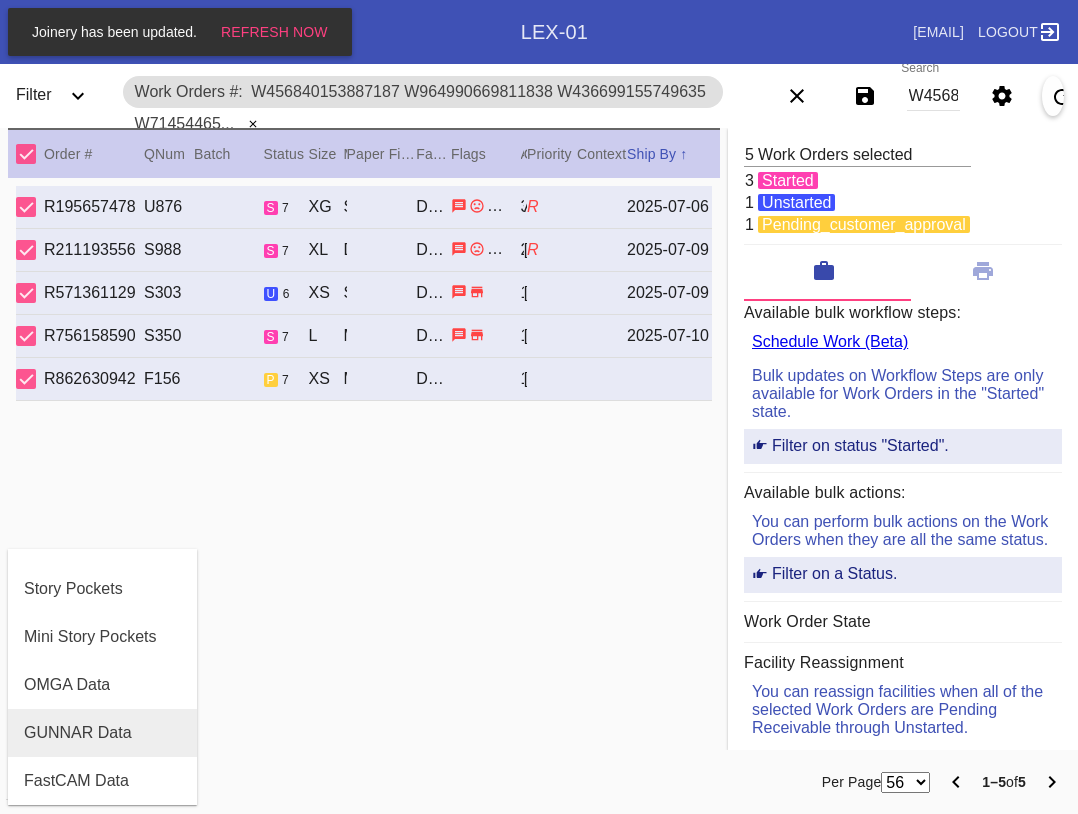 click on "GUNNAR Data" at bounding box center [102, 733] 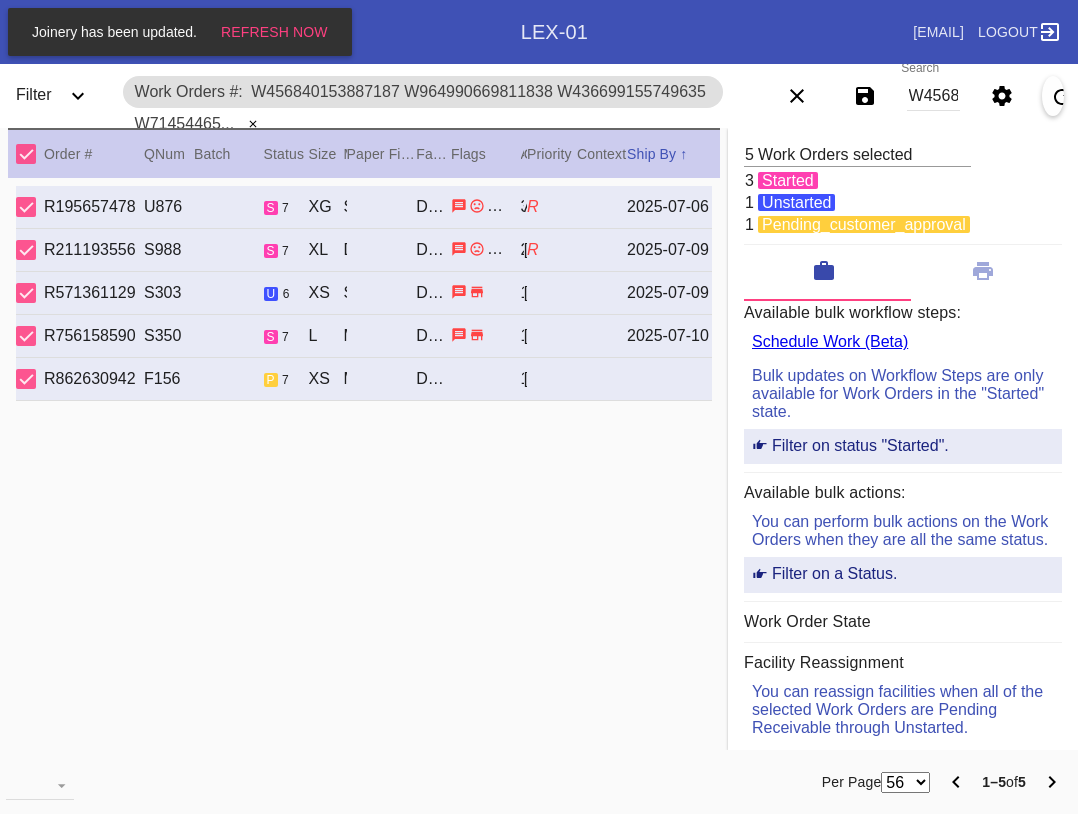 click on "W456840153887187 W964990669811838 W436699155749635 W714544657410536 W870197808021898" at bounding box center (933, 96) 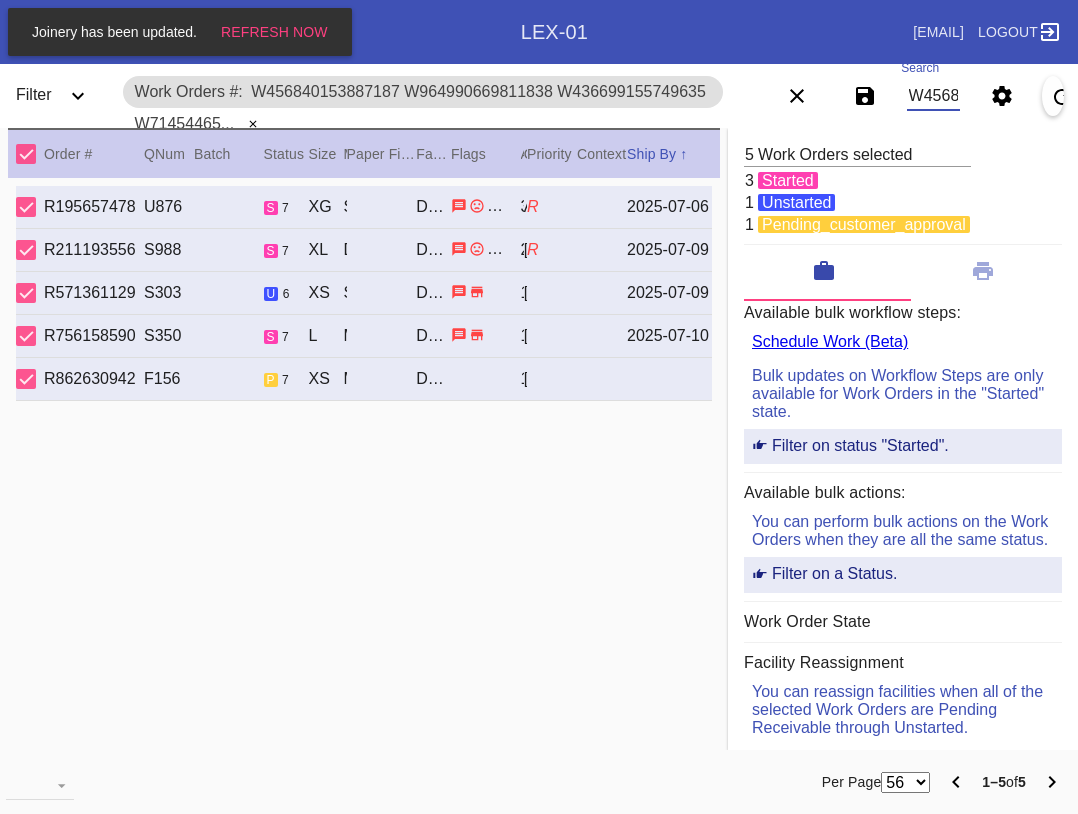 click on "W456840153887187 W964990669811838 W436699155749635 W714544657410536 W870197808021898" at bounding box center [933, 96] 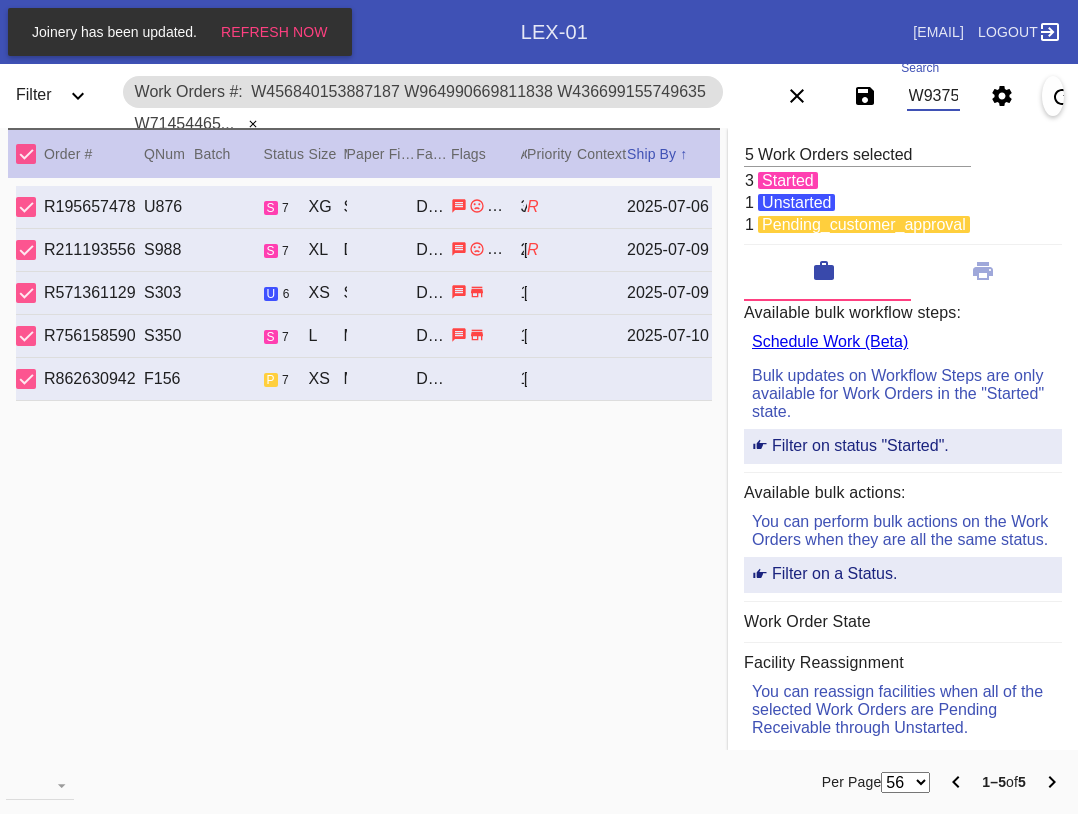 scroll, scrollTop: 0, scrollLeft: 99, axis: horizontal 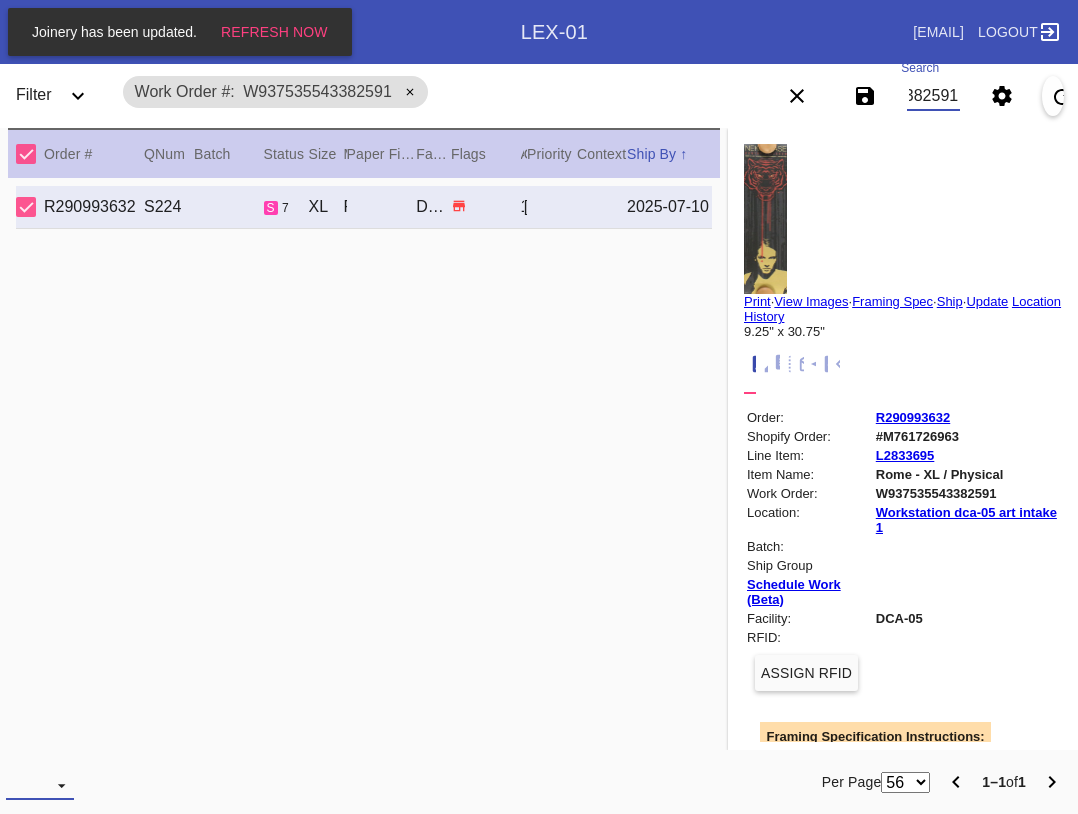 click at bounding box center [40, 785] 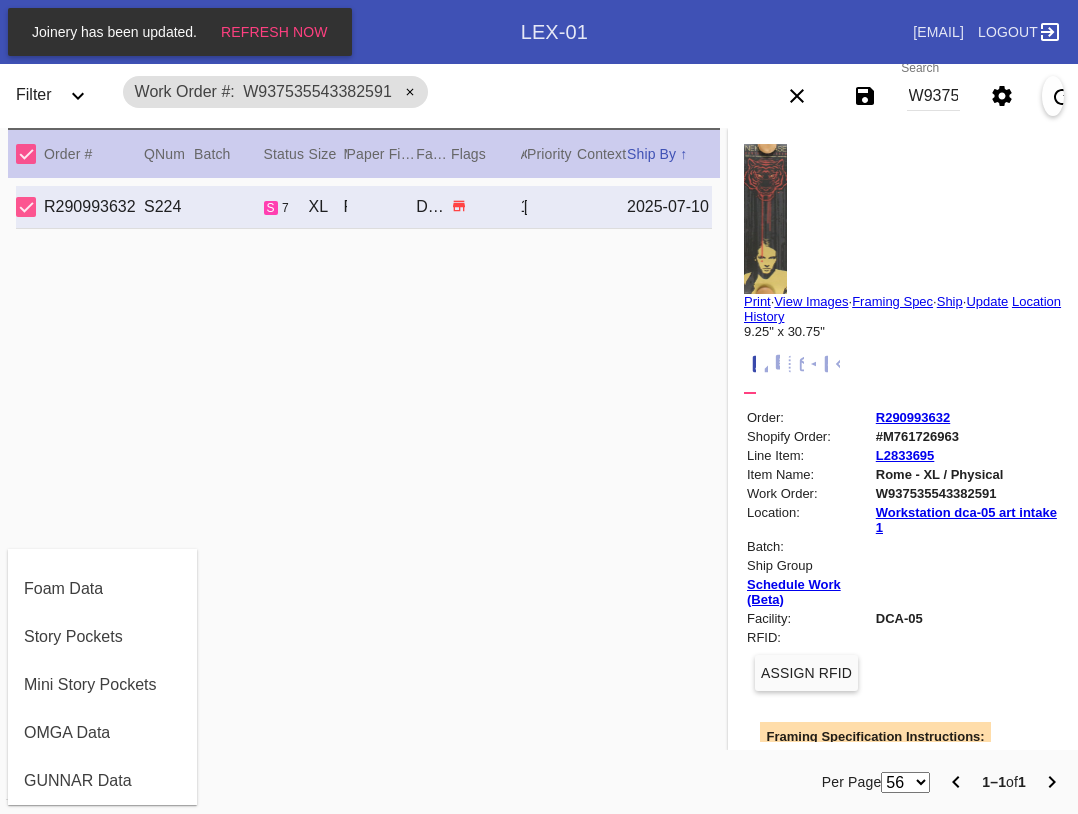 scroll, scrollTop: 464, scrollLeft: 0, axis: vertical 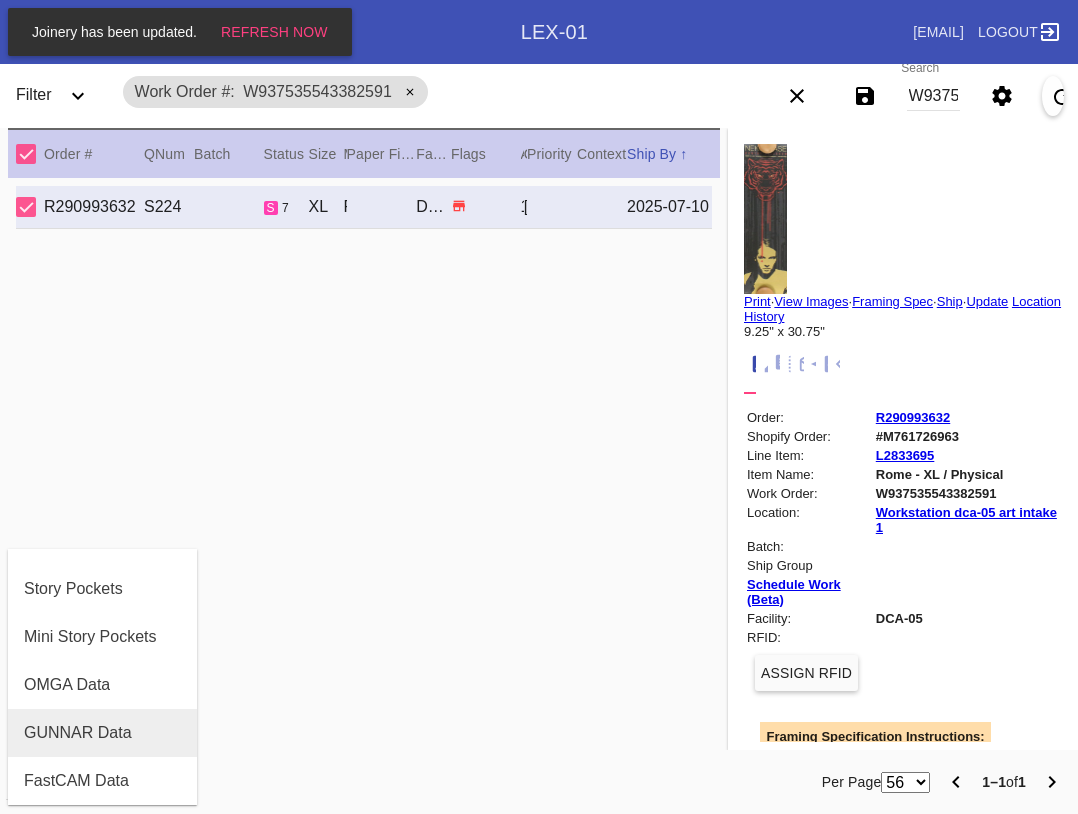 click on "GUNNAR Data" at bounding box center (102, 733) 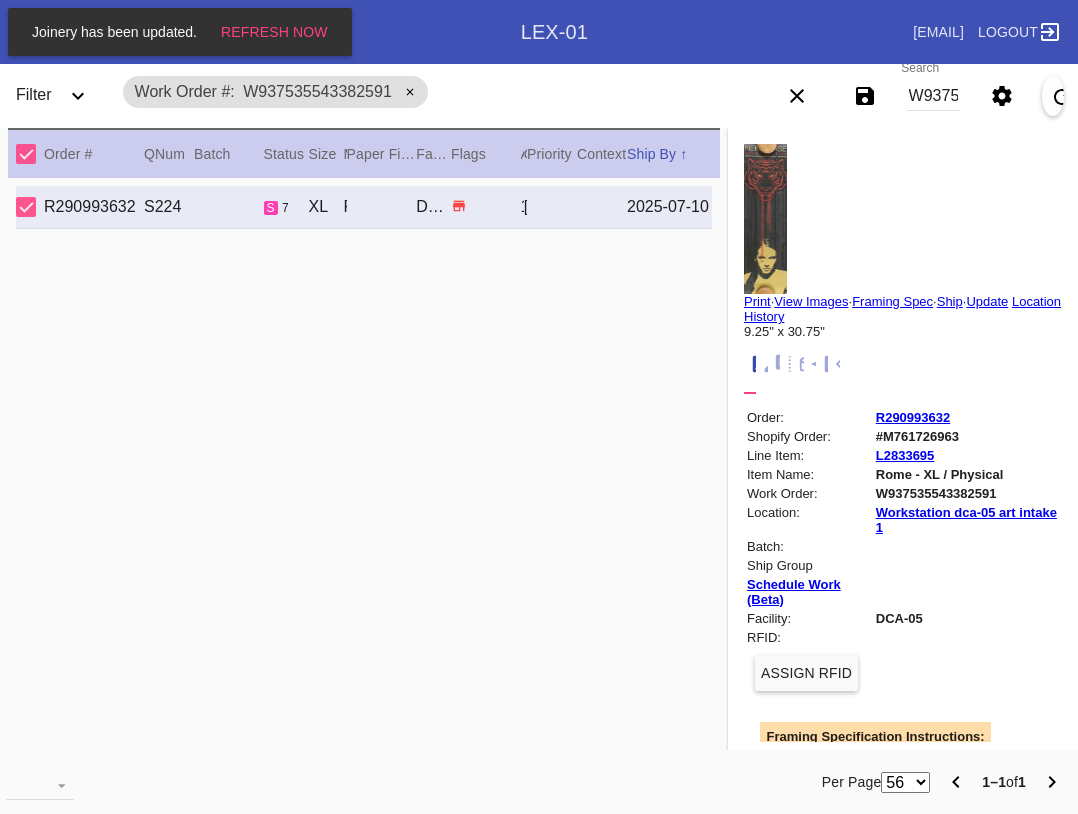 click on "W937535543382591" at bounding box center [933, 96] 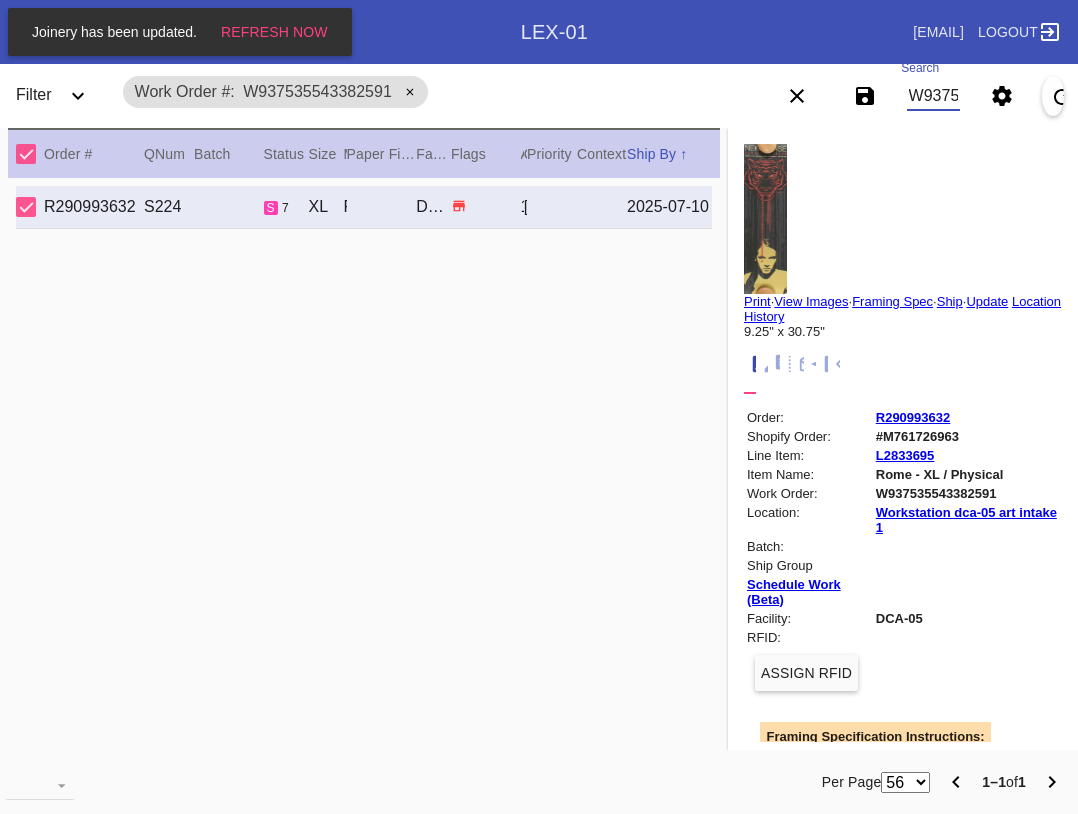 click on "W937535543382591" at bounding box center (933, 96) 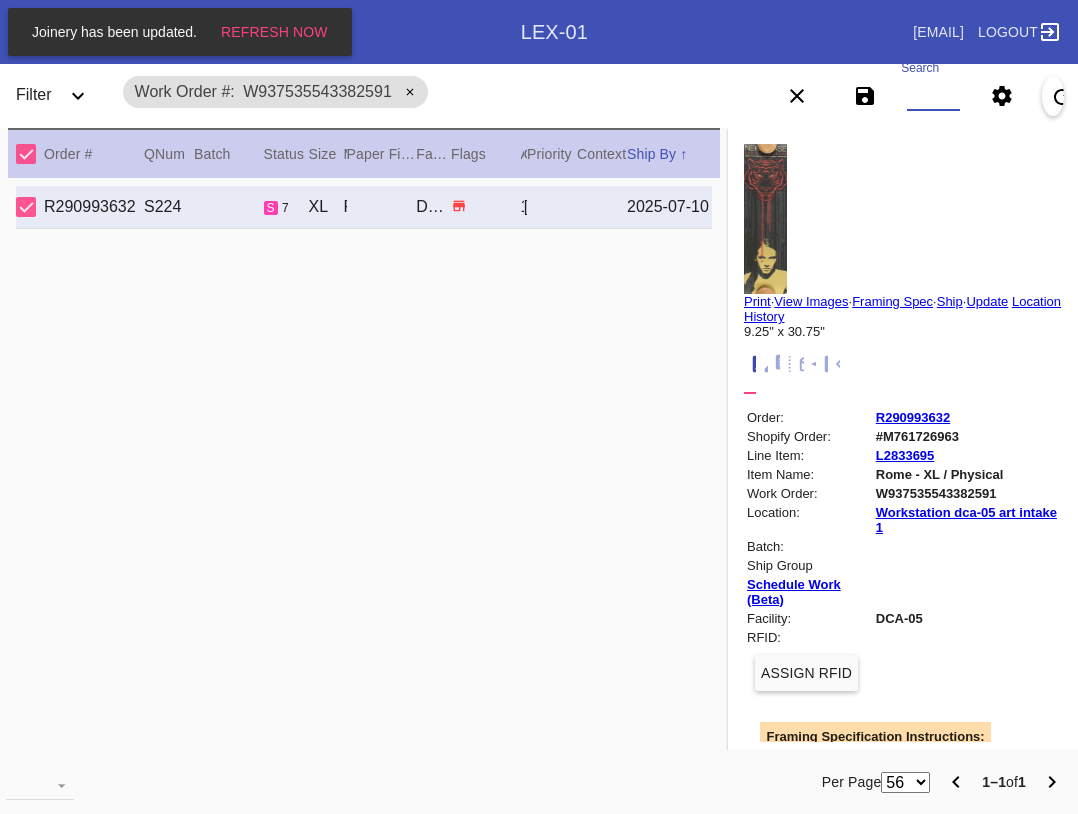 paste on "W984673489587602 W436699155749635 W834927615355029" 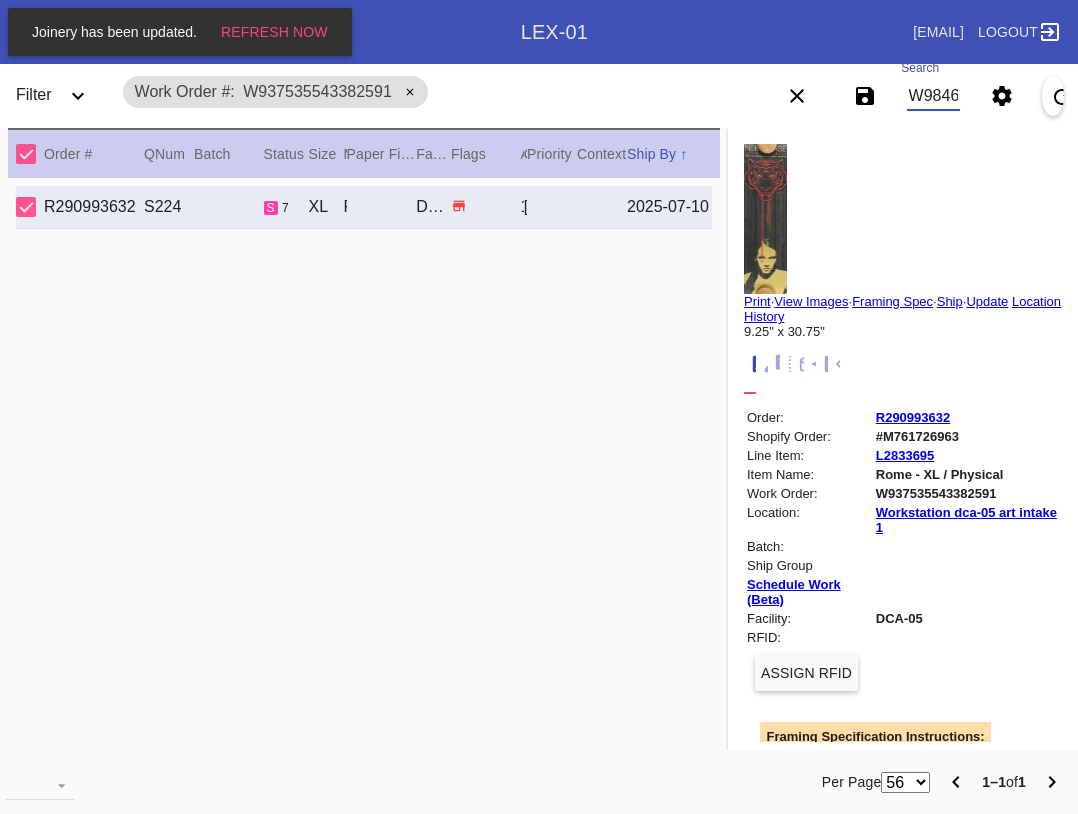 scroll, scrollTop: 0, scrollLeft: 405, axis: horizontal 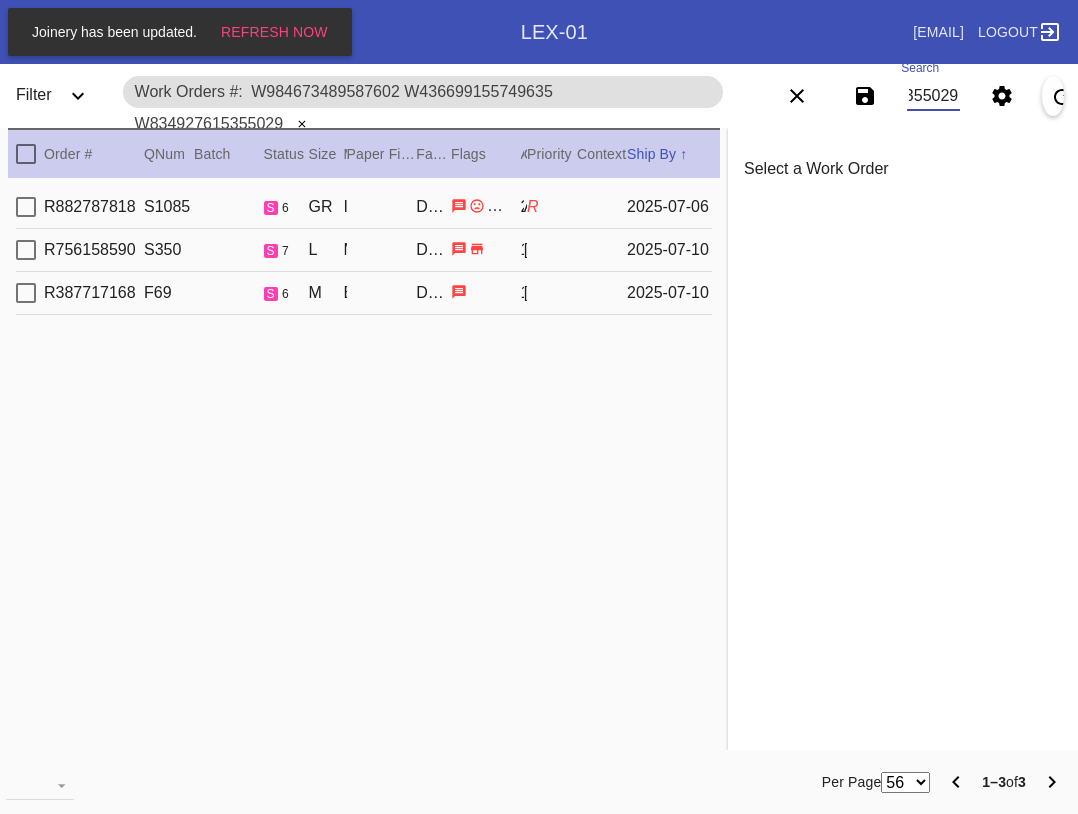 type on "W984673489587602 W436699155749635 W834927615355029" 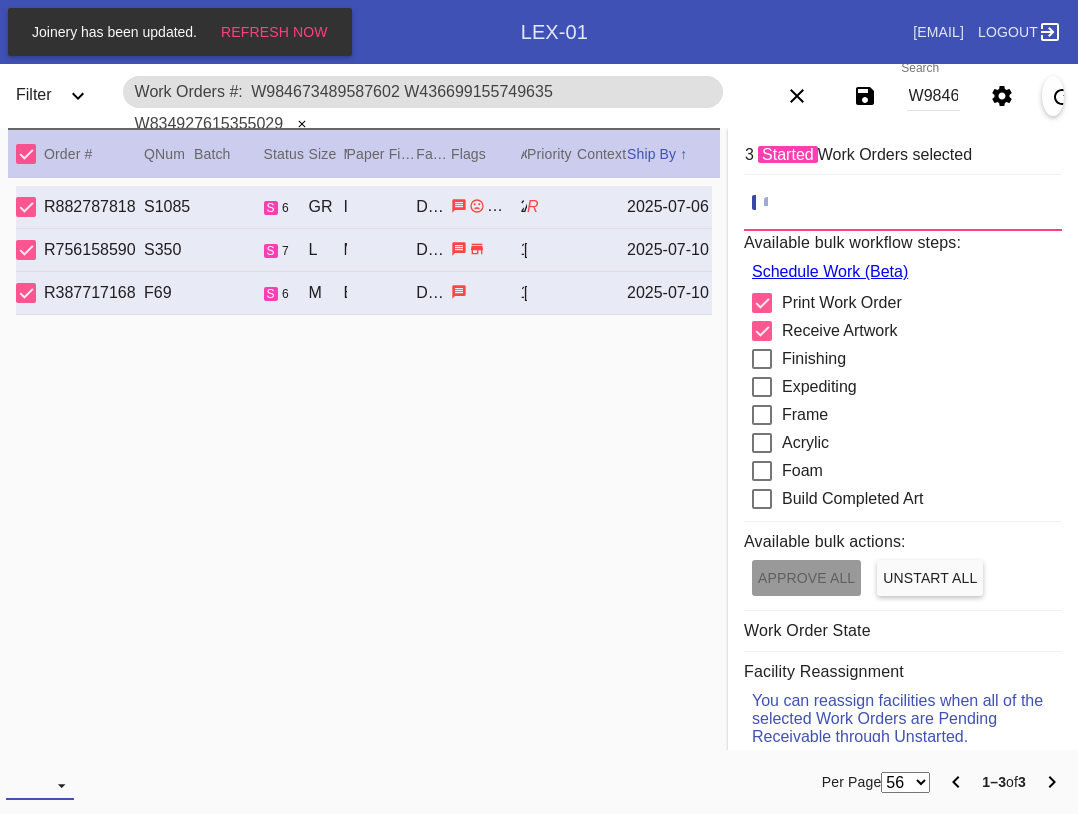 click at bounding box center (40, 785) 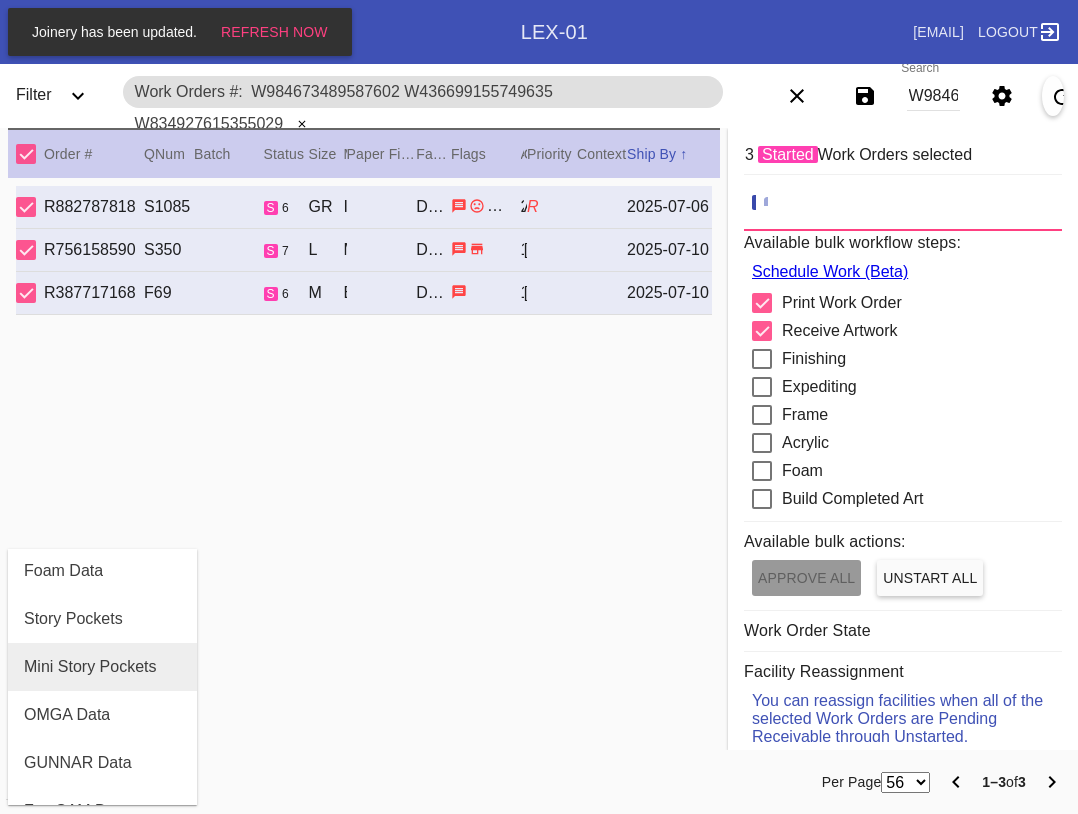scroll, scrollTop: 464, scrollLeft: 0, axis: vertical 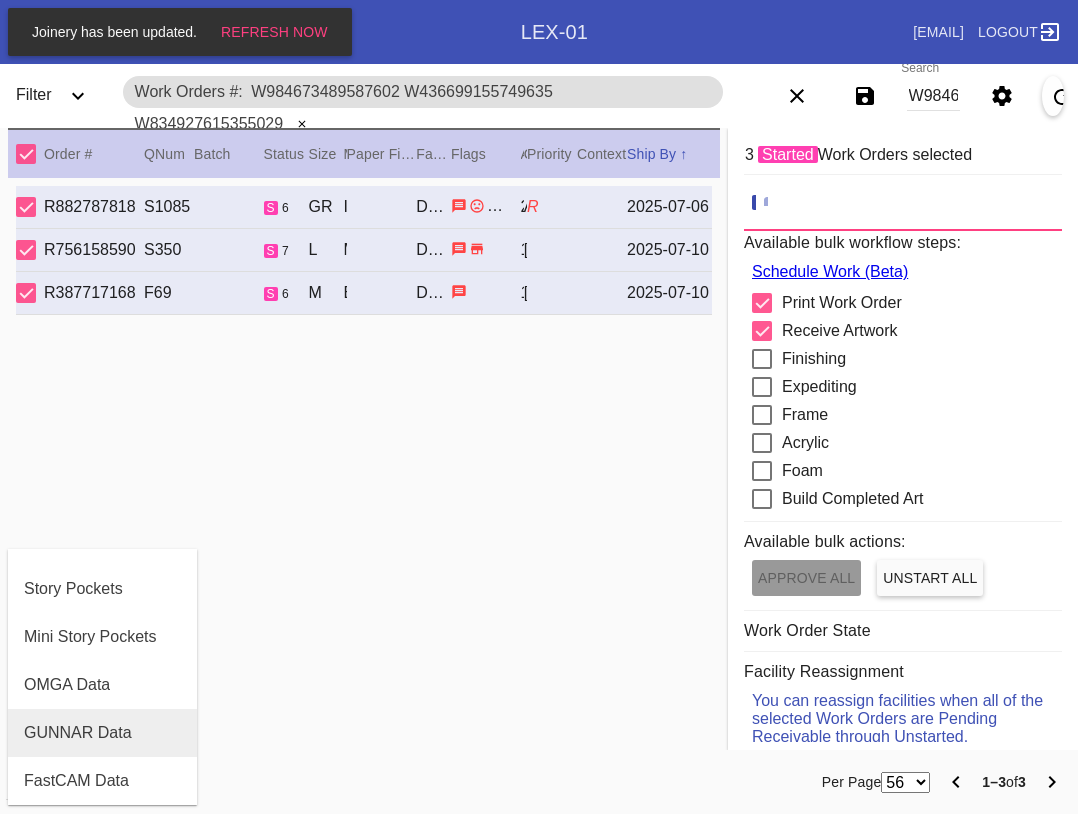 click on "GUNNAR Data" at bounding box center (78, 733) 